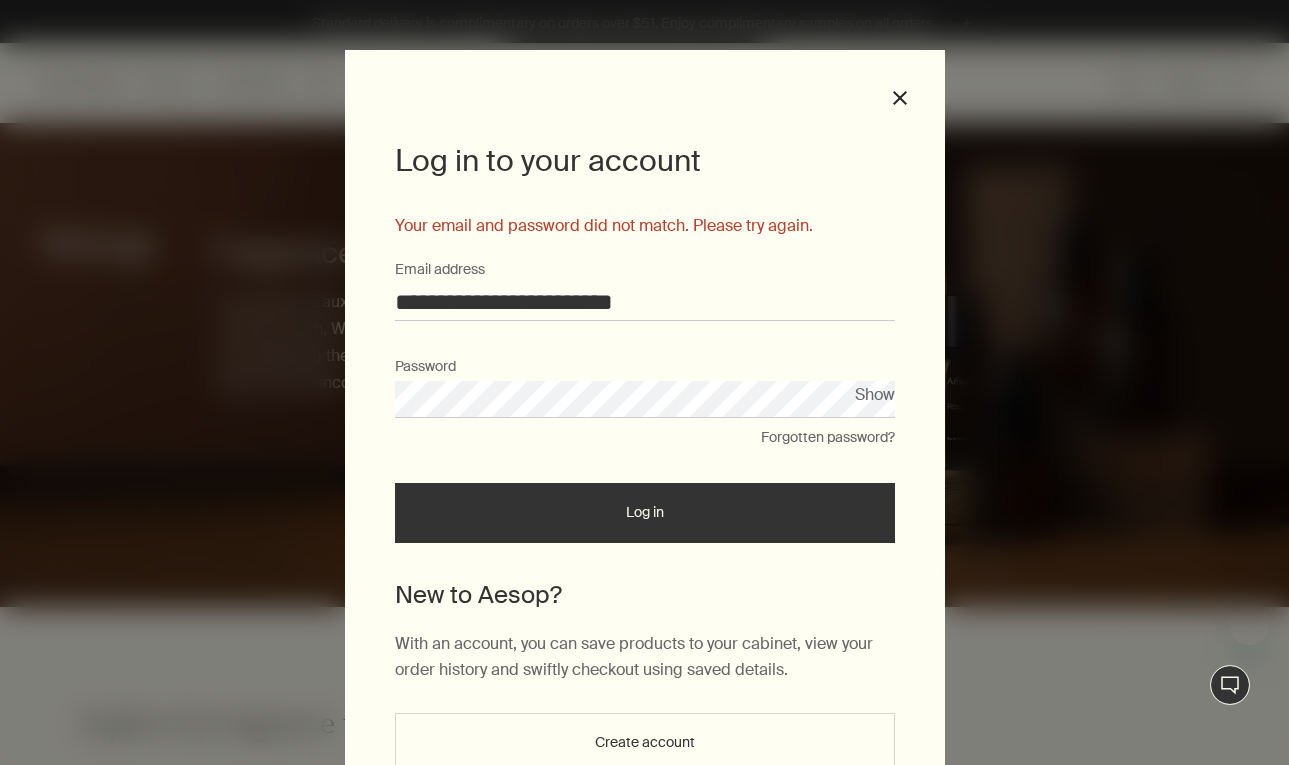 scroll, scrollTop: 0, scrollLeft: 0, axis: both 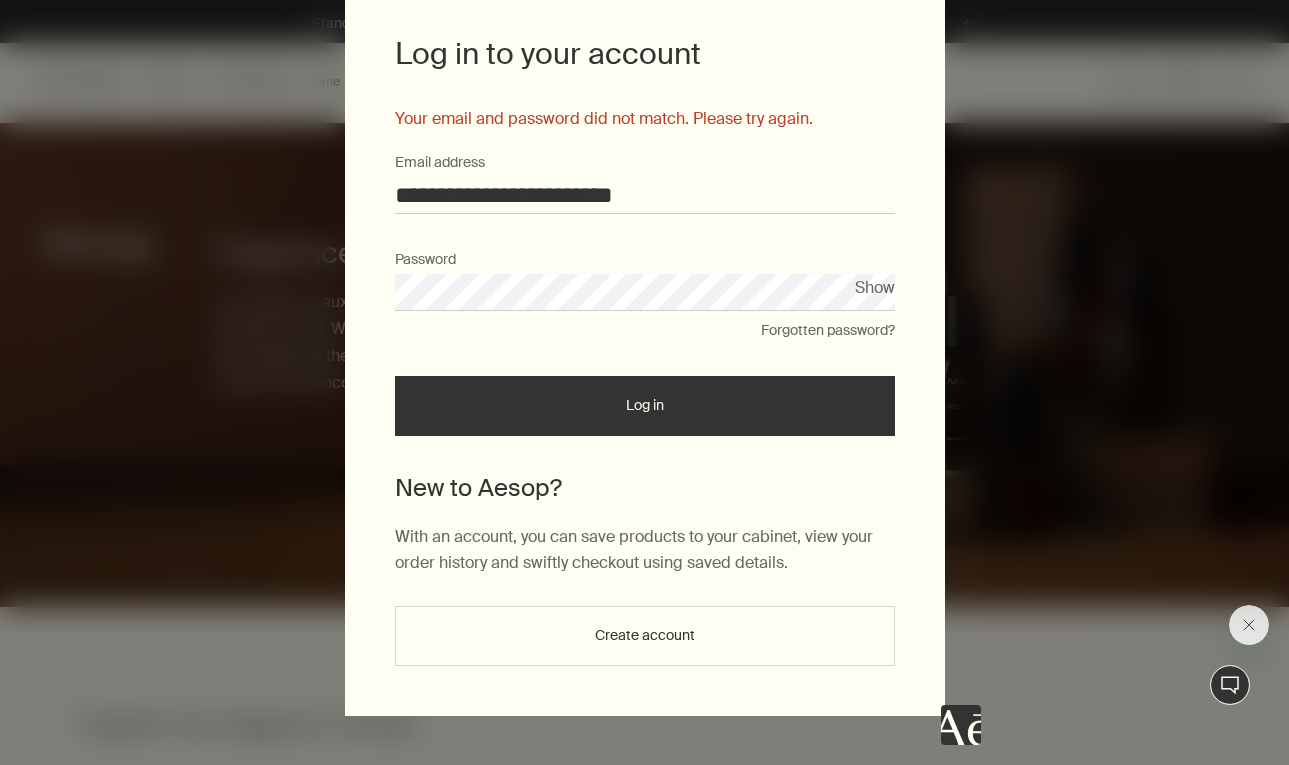 click on "Forgotten password?" at bounding box center (828, 331) 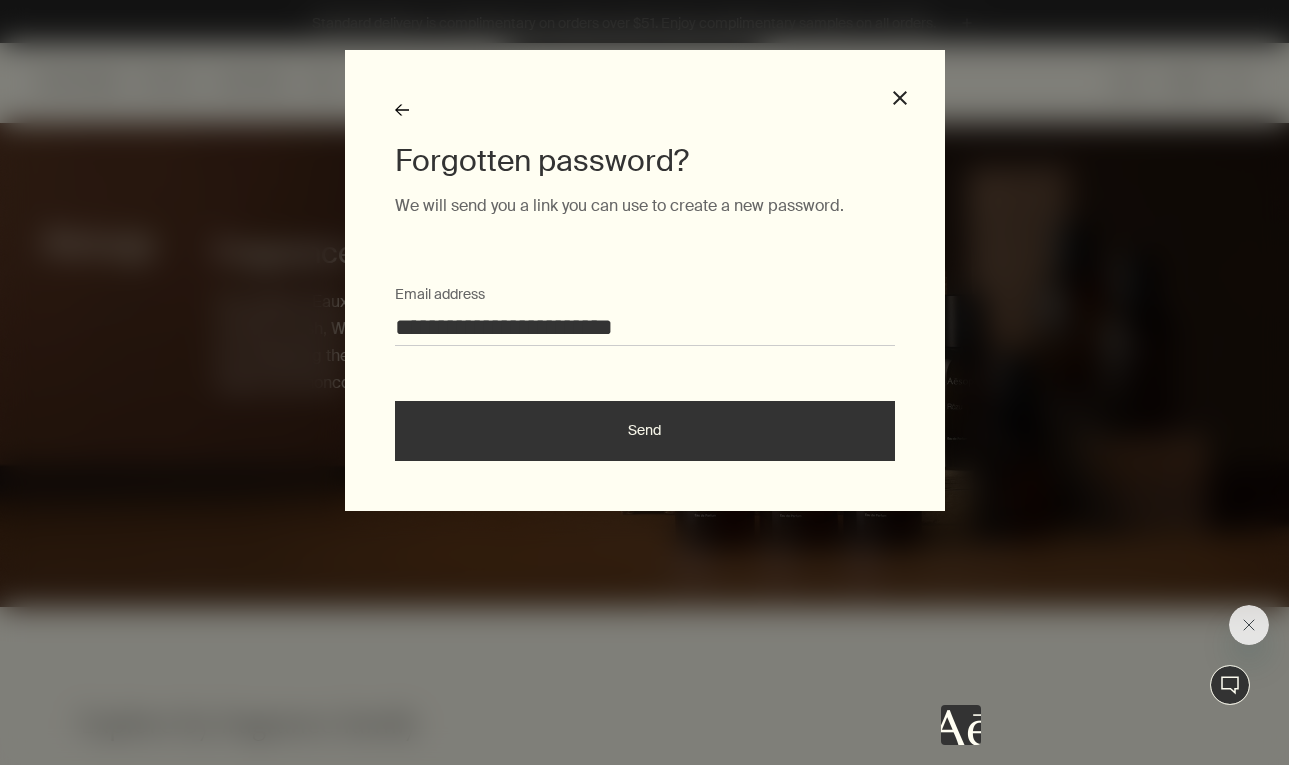 click on "Send" at bounding box center [645, 431] 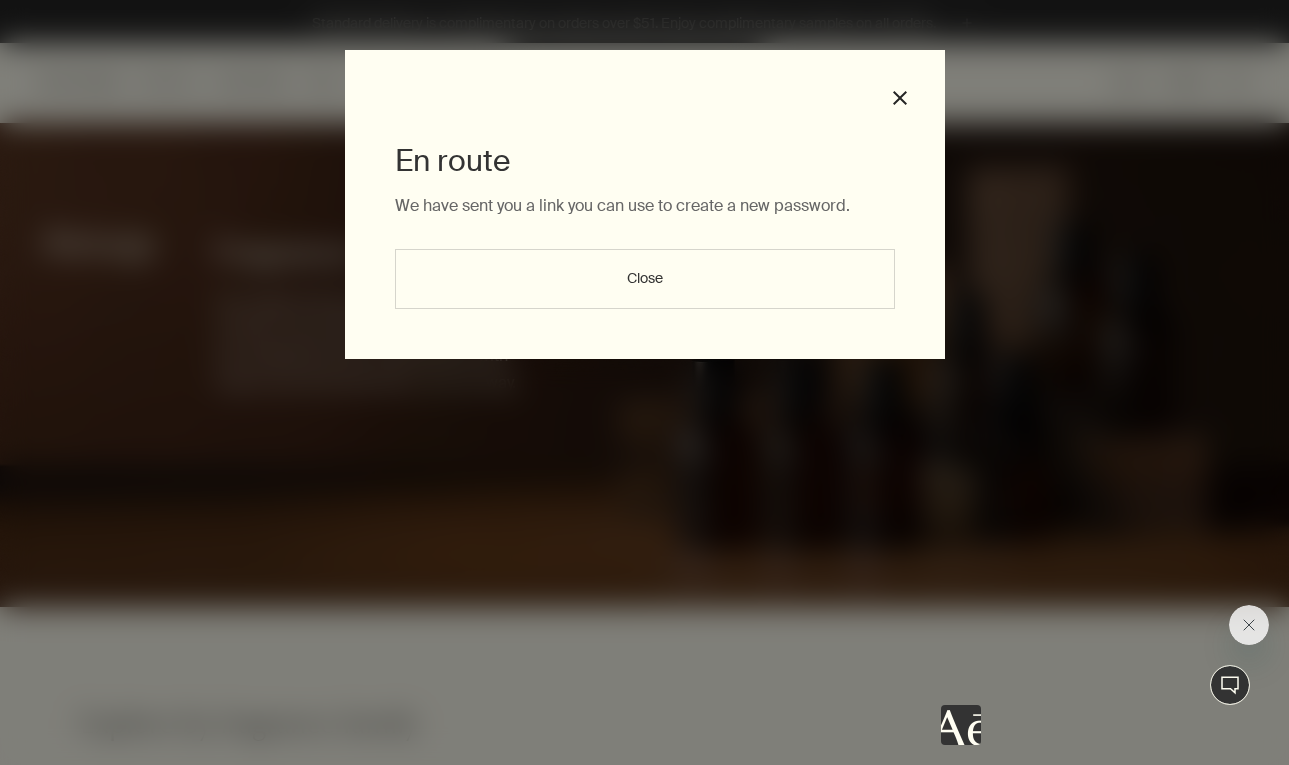 click on "Close" at bounding box center (645, 279) 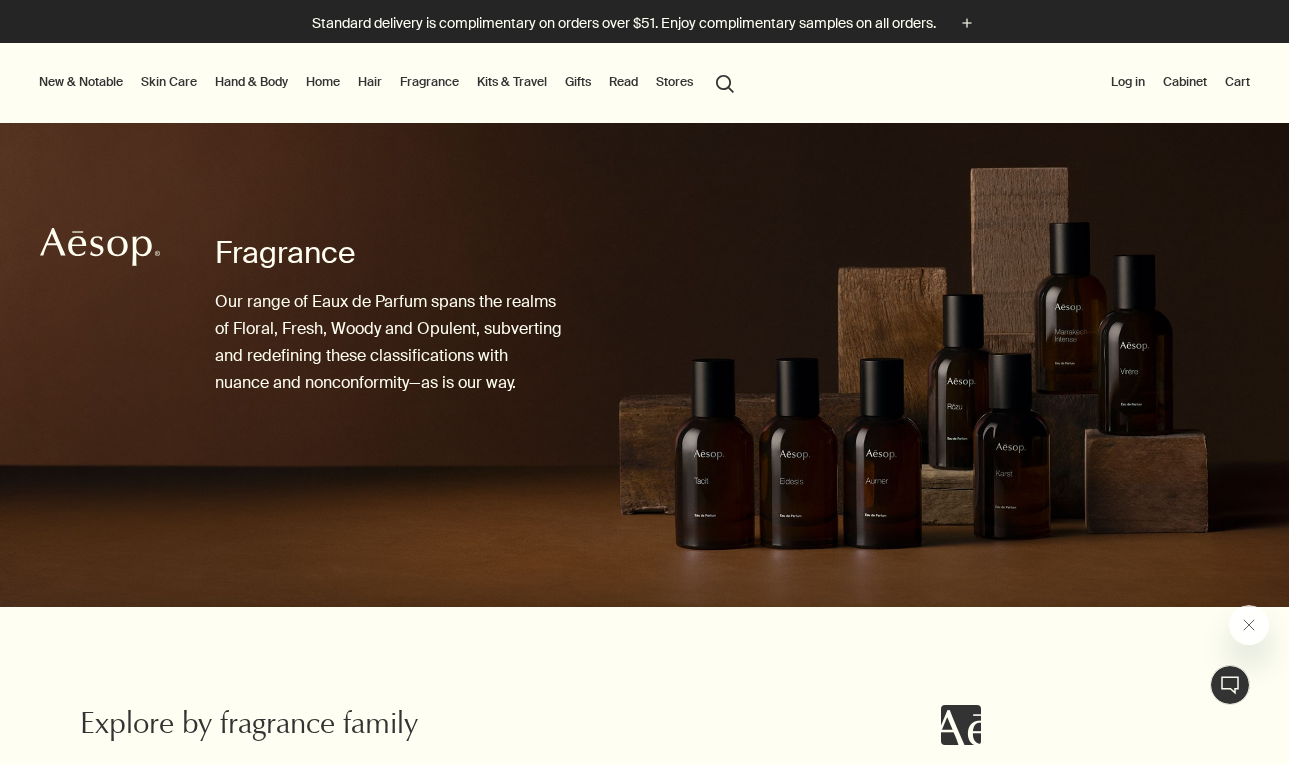click on "Log in" at bounding box center [1128, 82] 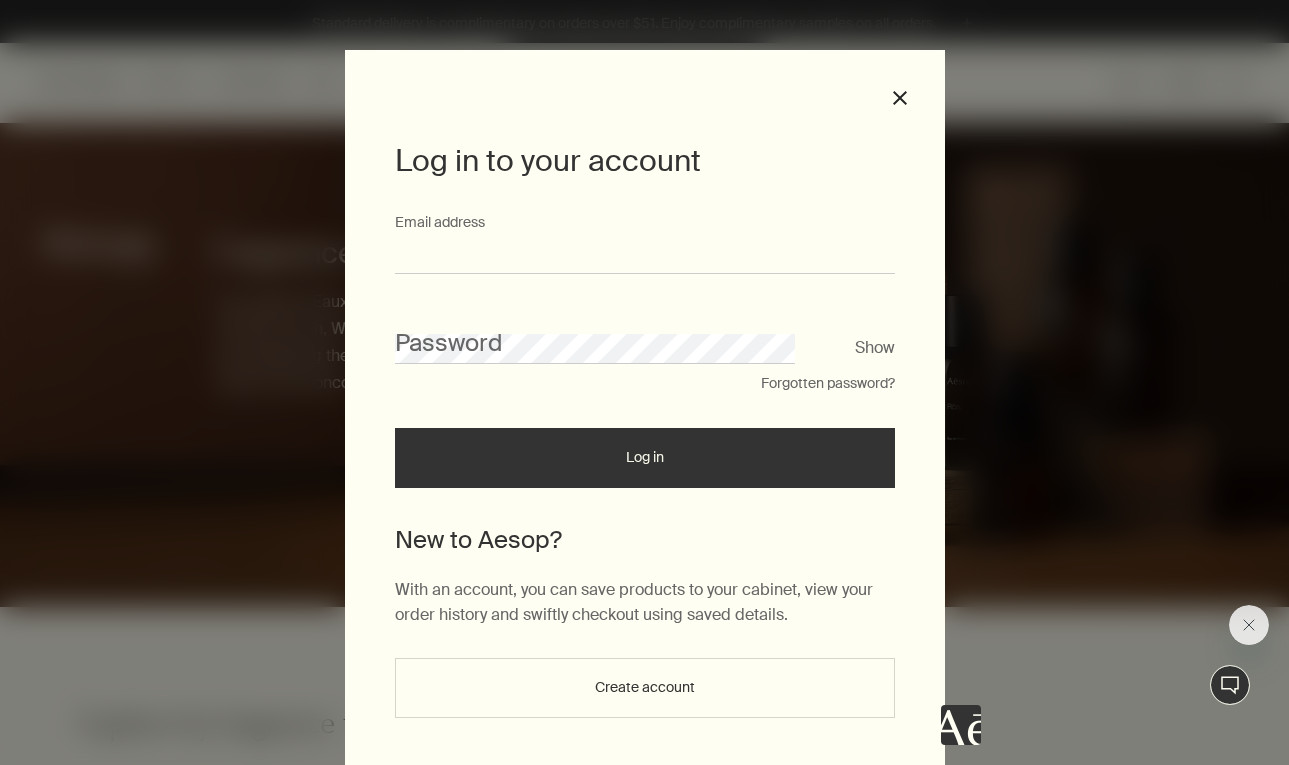 click on "Email address" at bounding box center (645, 255) 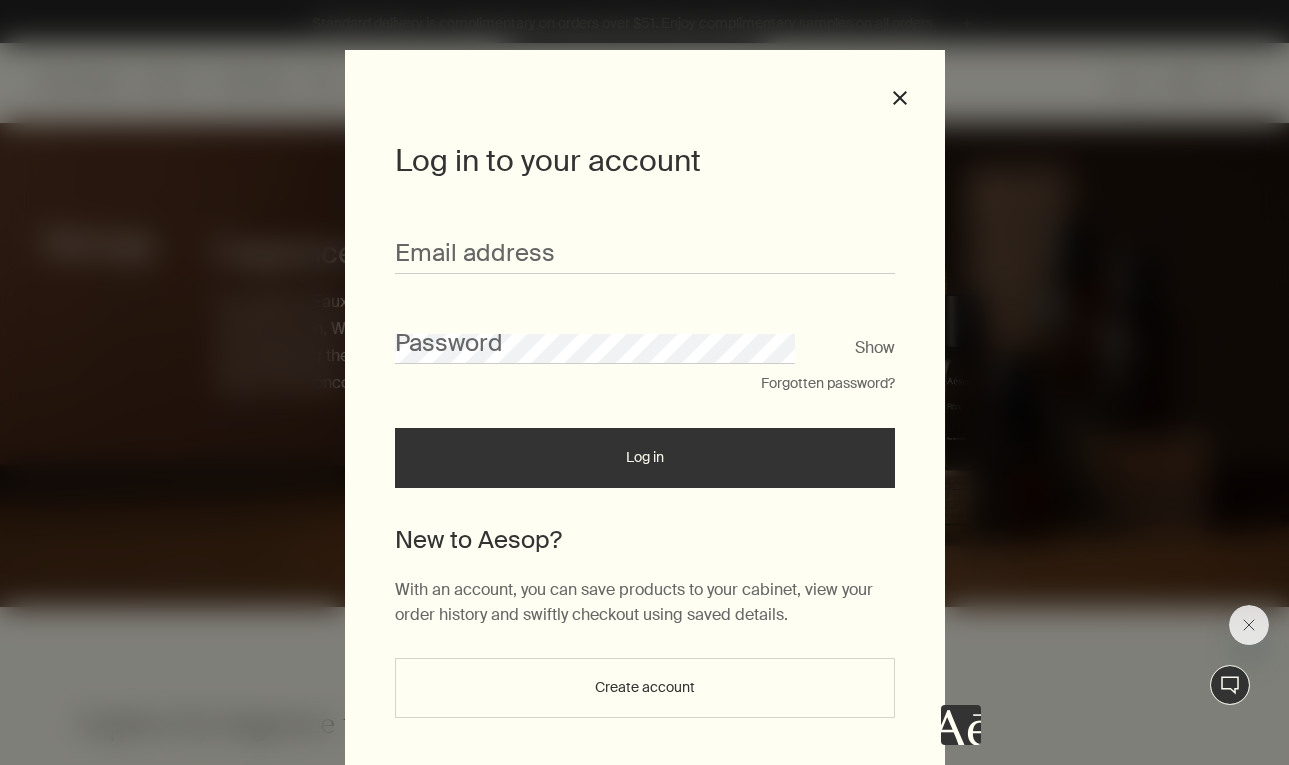 click on "Our consultants are available now to offer personalised product advice." at bounding box center (1409, 804) 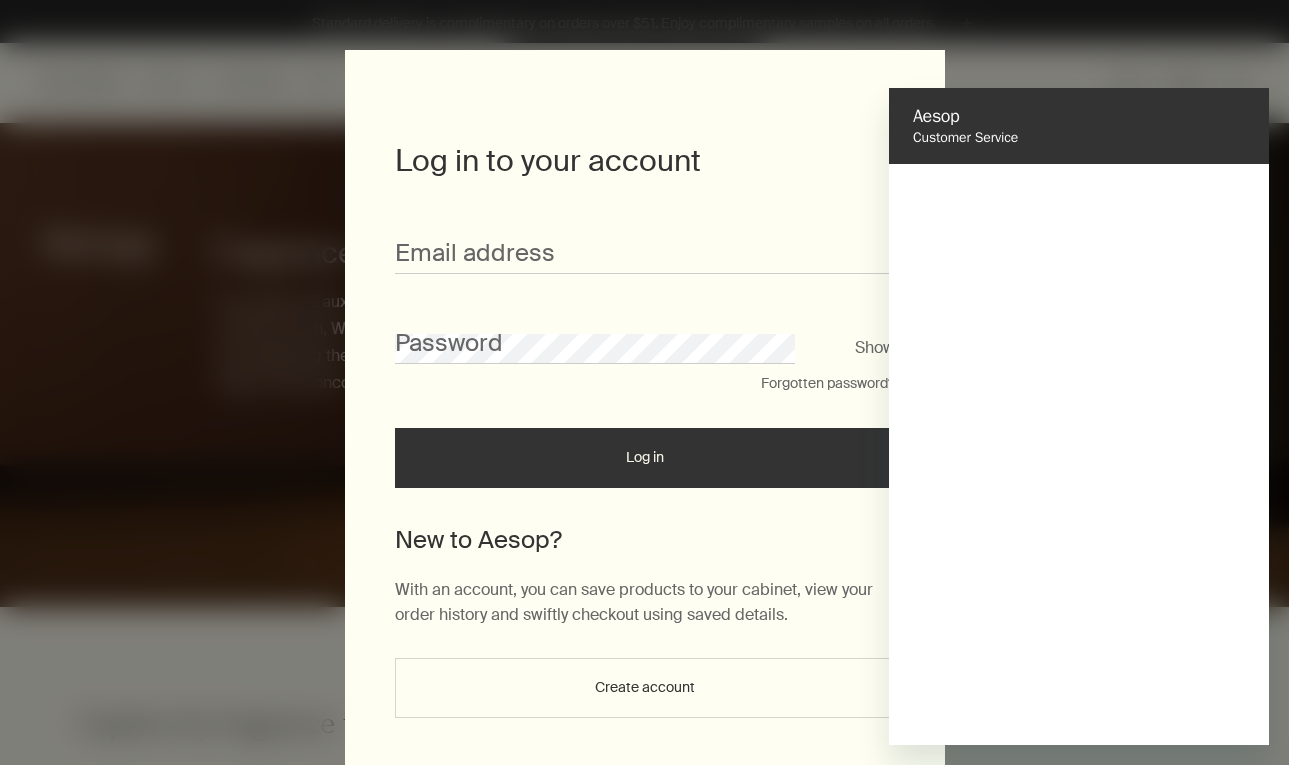 scroll, scrollTop: 0, scrollLeft: 0, axis: both 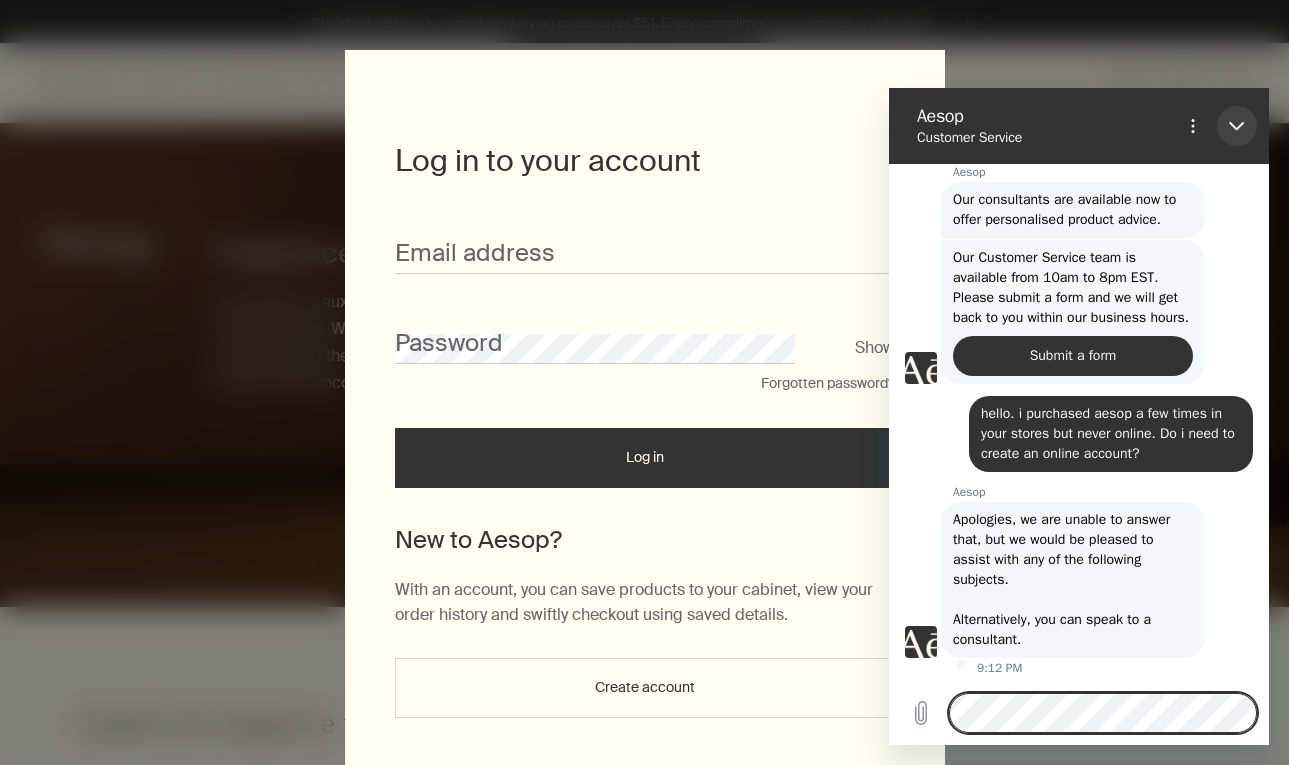 click 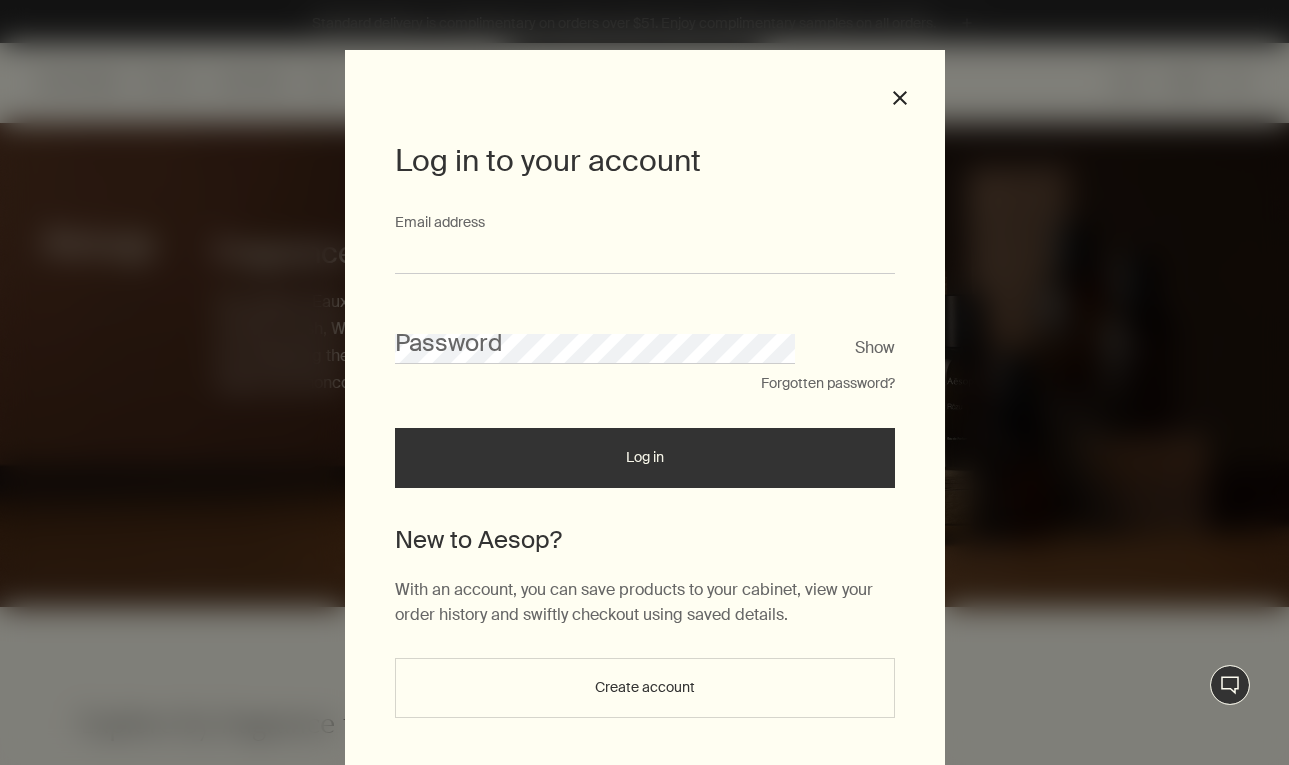click on "Email address" at bounding box center (645, 255) 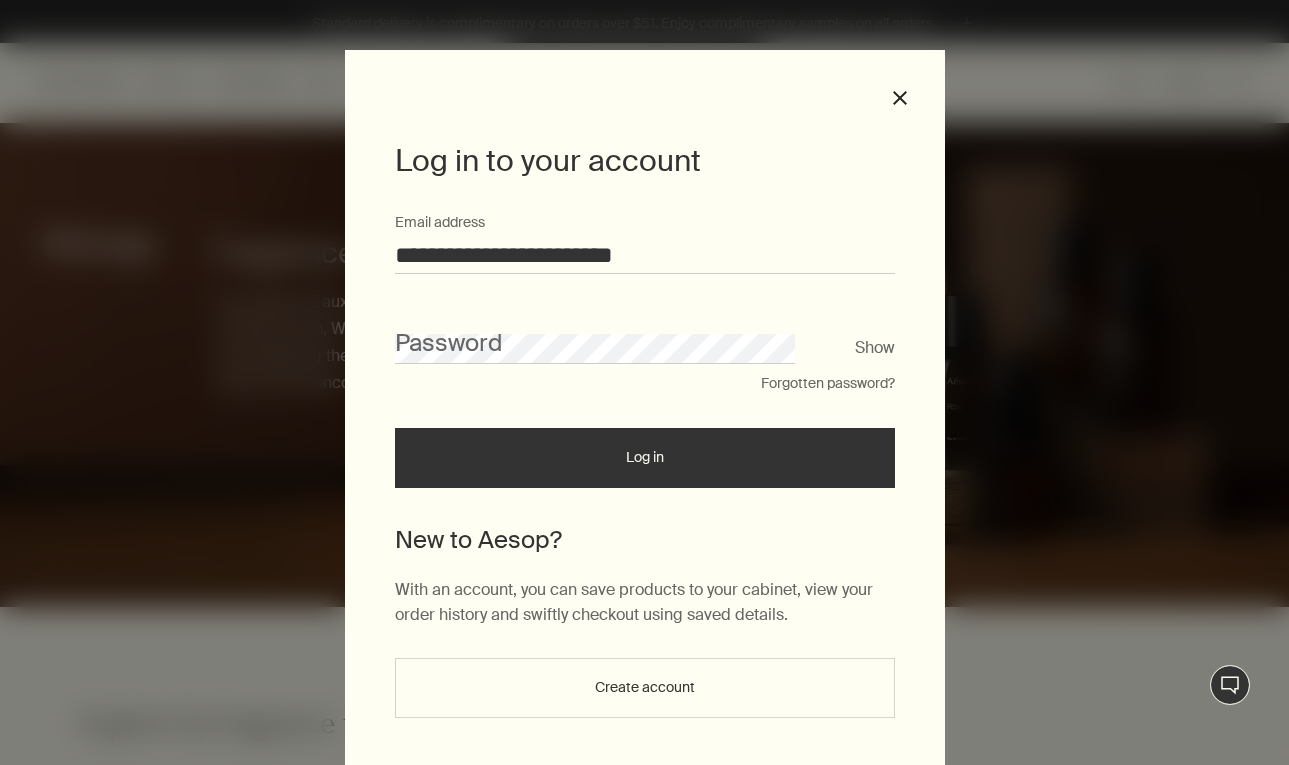 type on "**********" 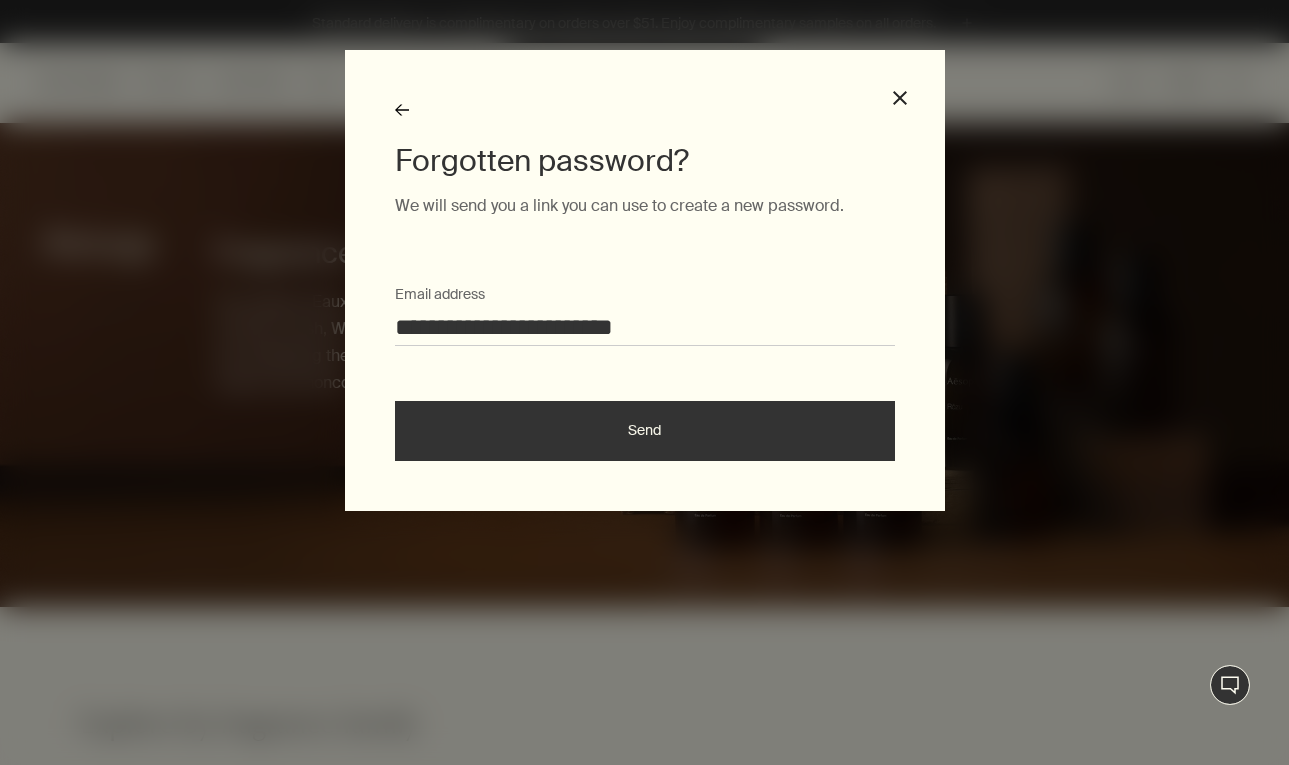 click on "Send" at bounding box center [645, 431] 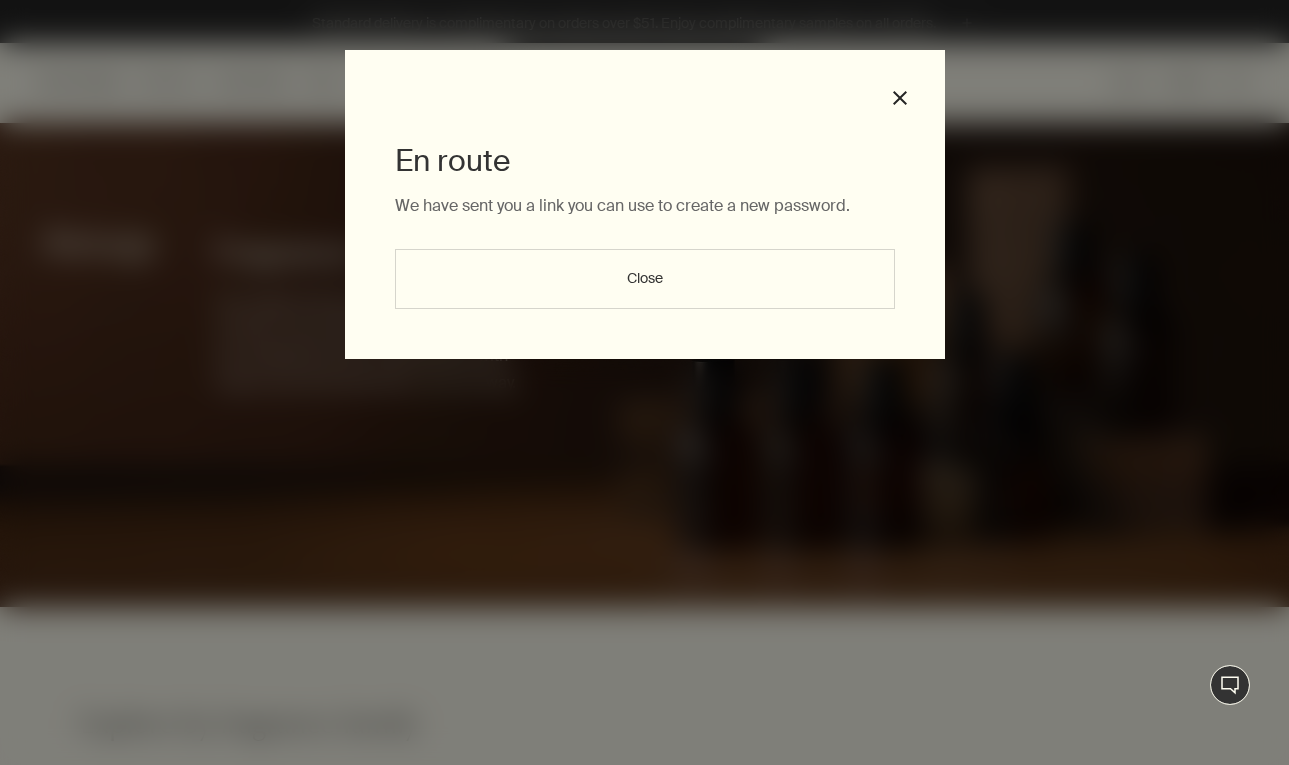 click on "Close" at bounding box center [645, 279] 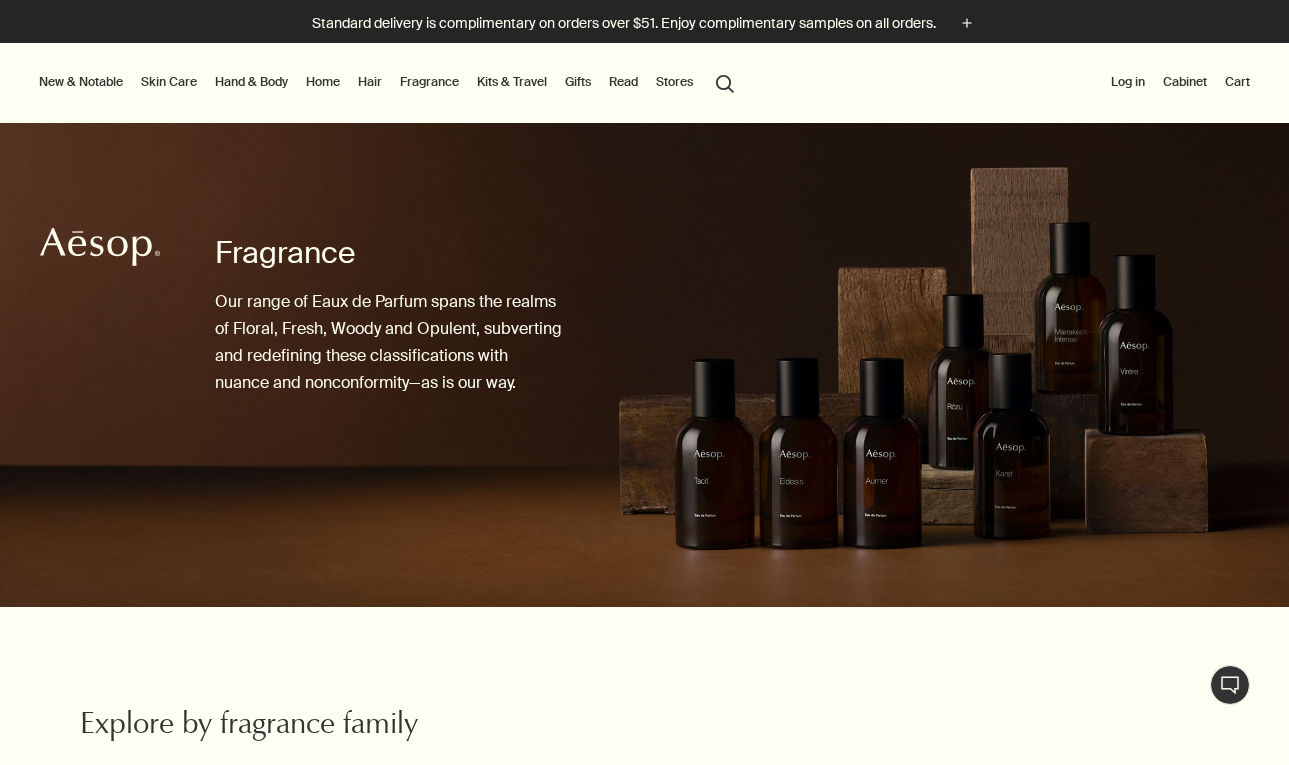 click on "Log in" at bounding box center (1128, 82) 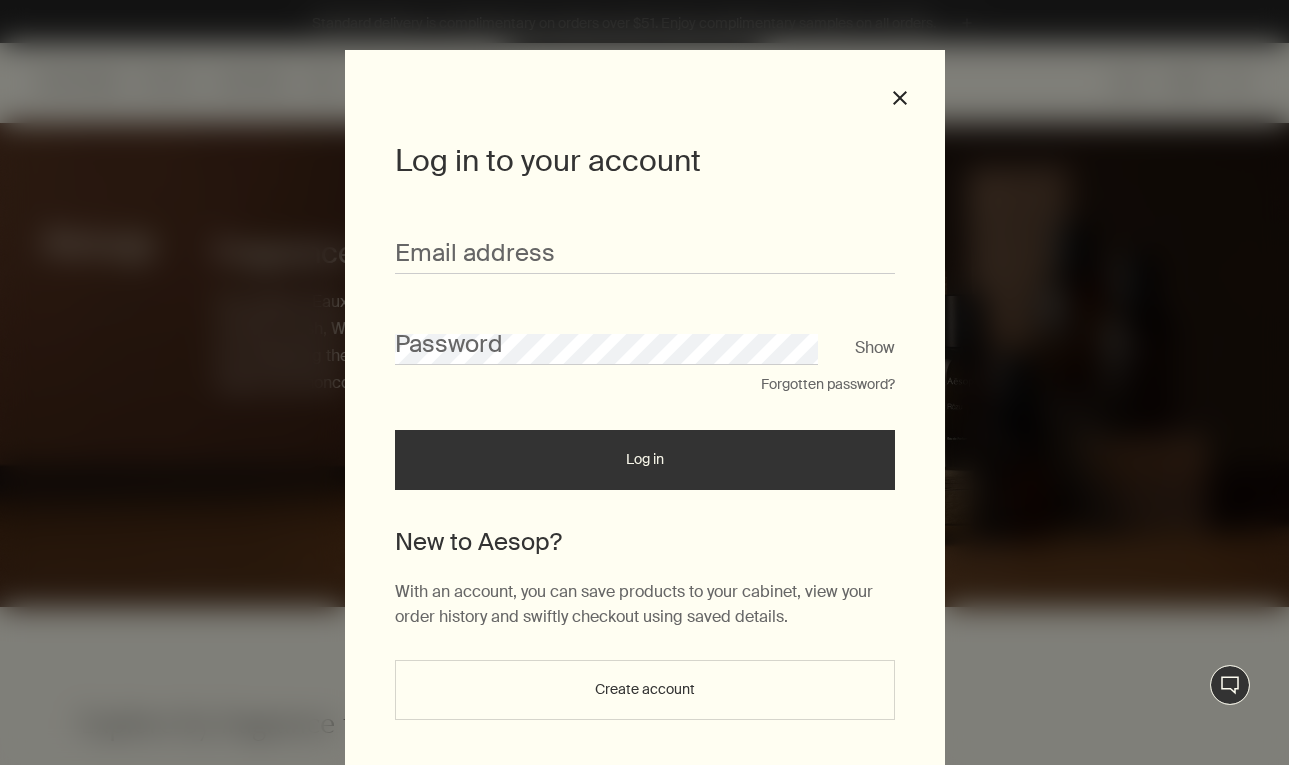 scroll, scrollTop: 60, scrollLeft: 0, axis: vertical 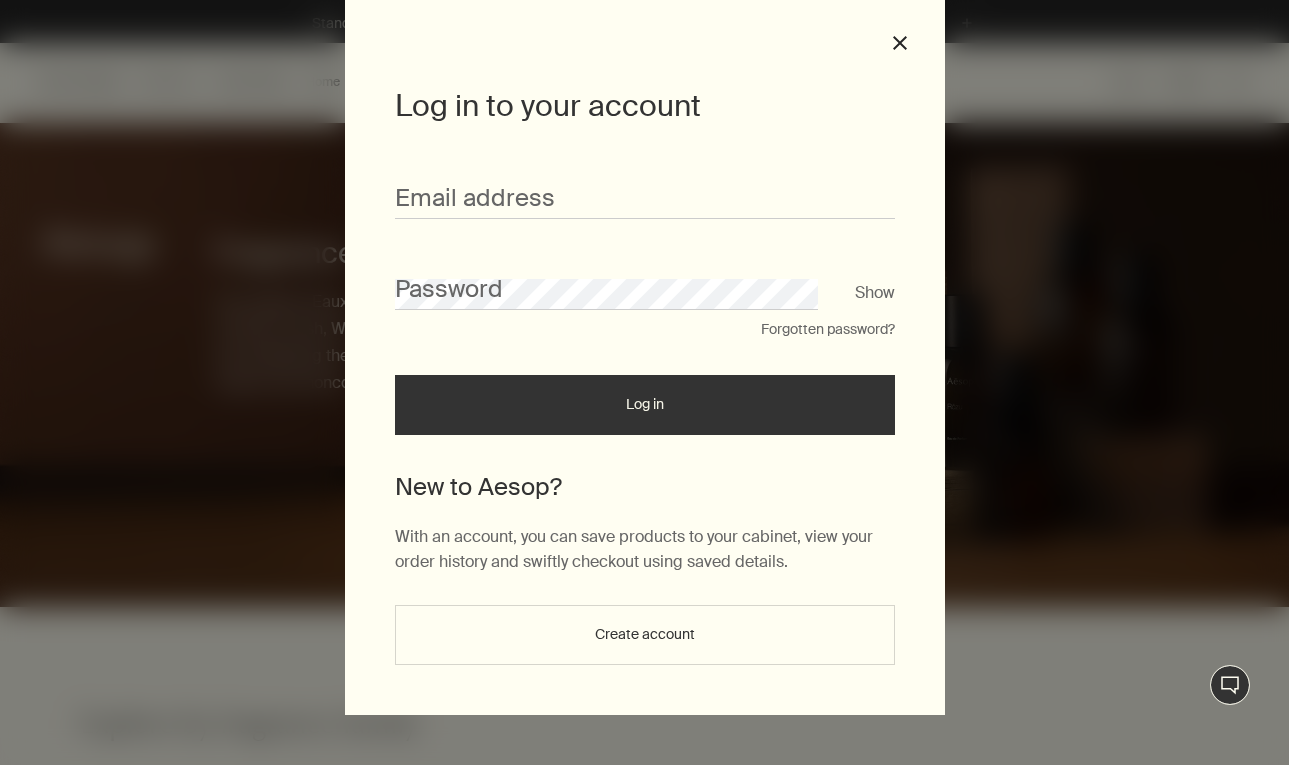 click on "Create account" at bounding box center (645, 635) 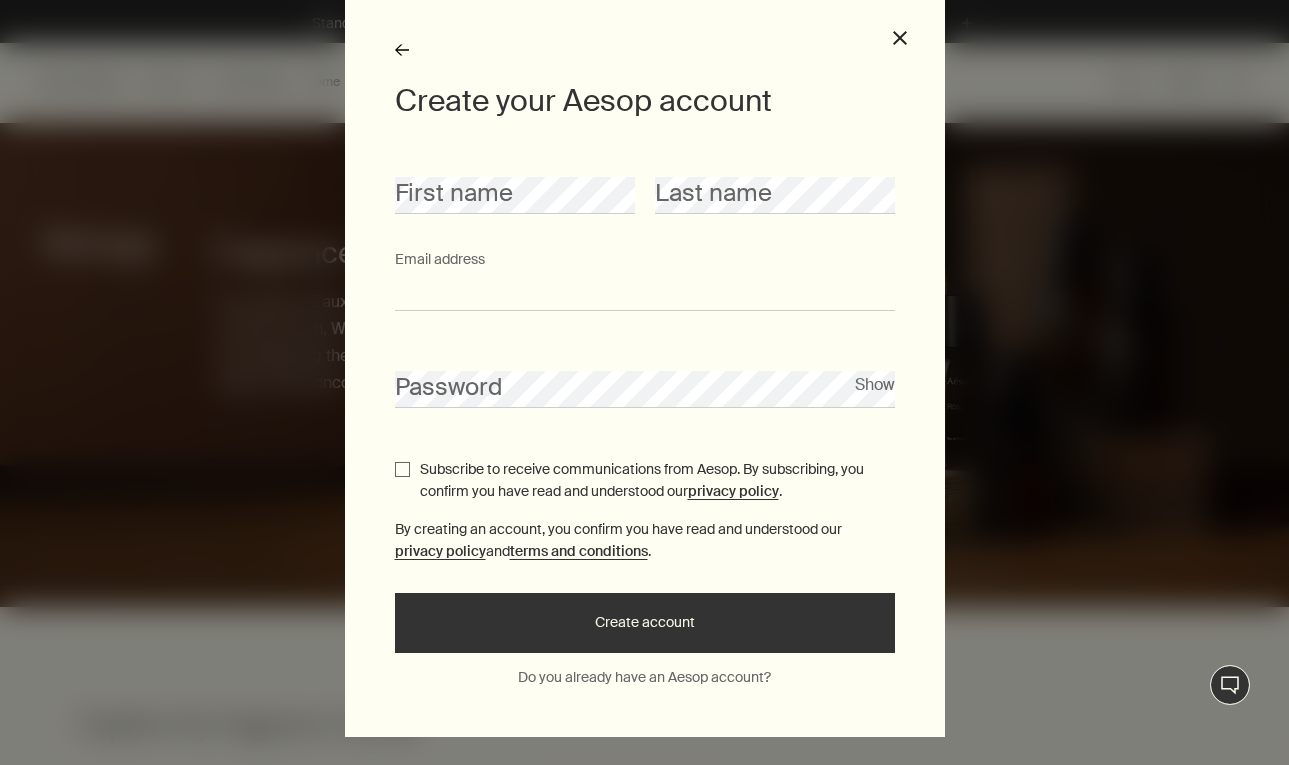 type on "**********" 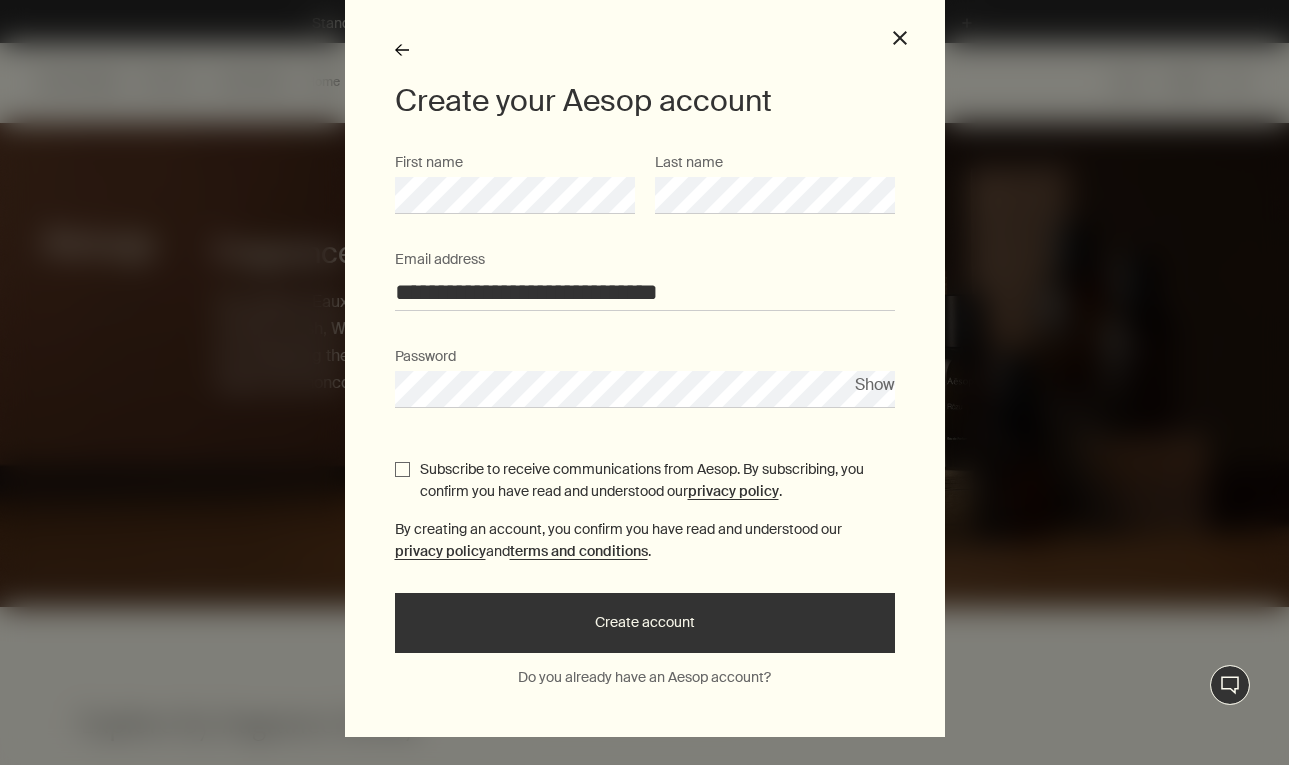 click on "Show" at bounding box center [875, 384] 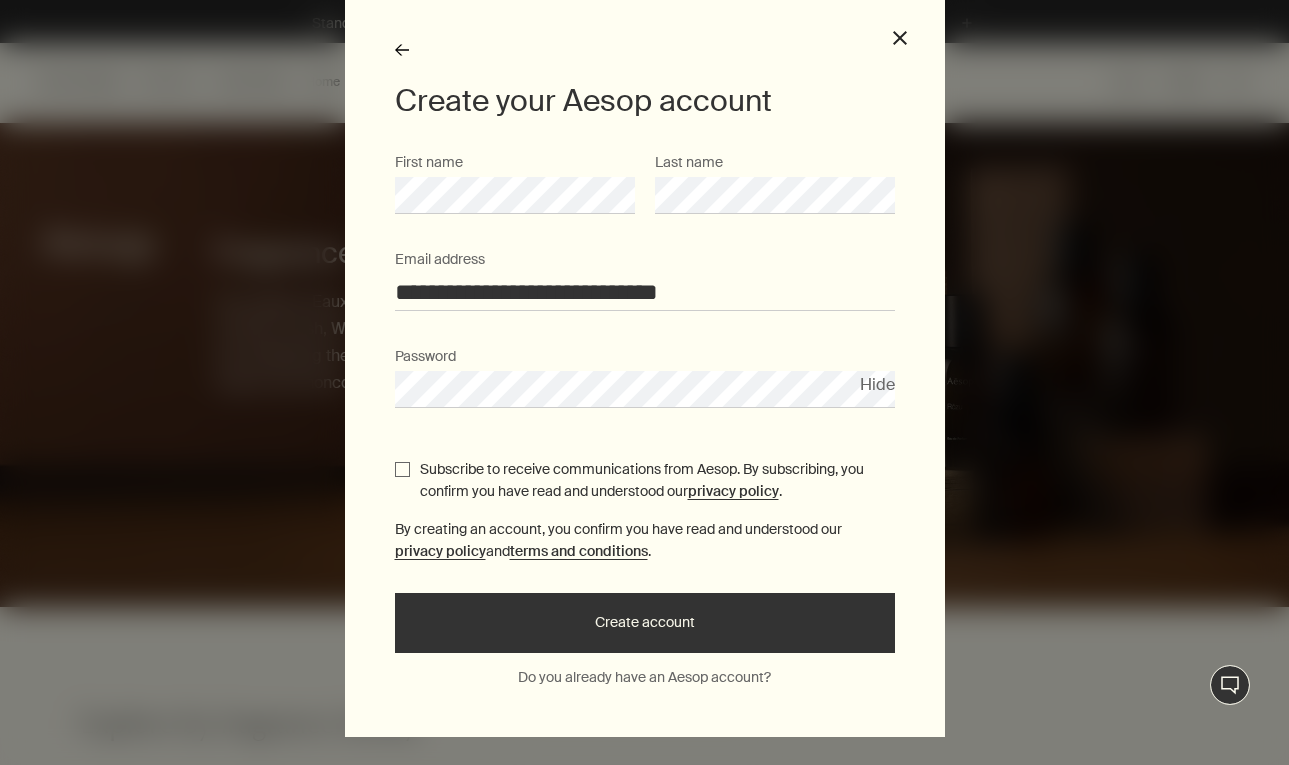 click on "Subscribe to receive communications from Aesop. By subscribing, you confirm you have read and understood our  privacy policy ." at bounding box center [402, 469] 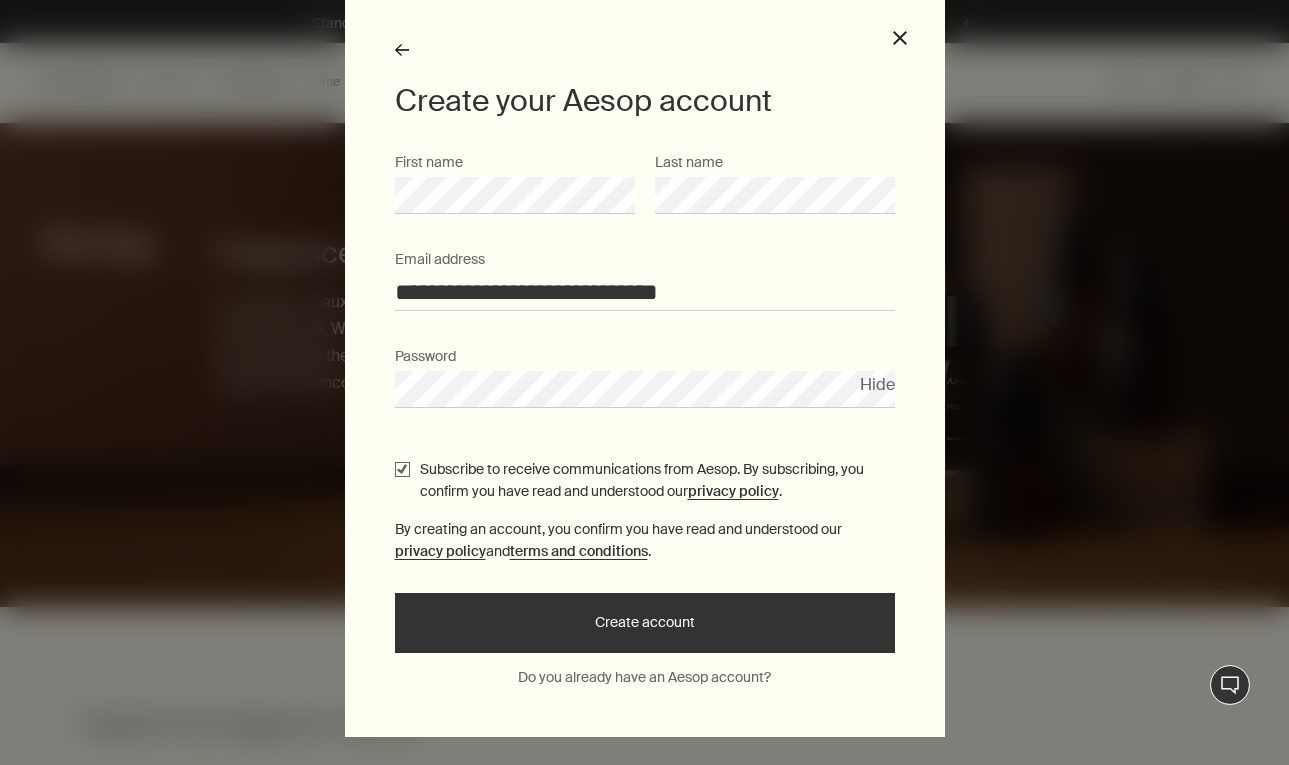 click on "Subscribe to receive communications from Aesop. By subscribing, you confirm you have read and understood our  privacy policy ." at bounding box center [402, 469] 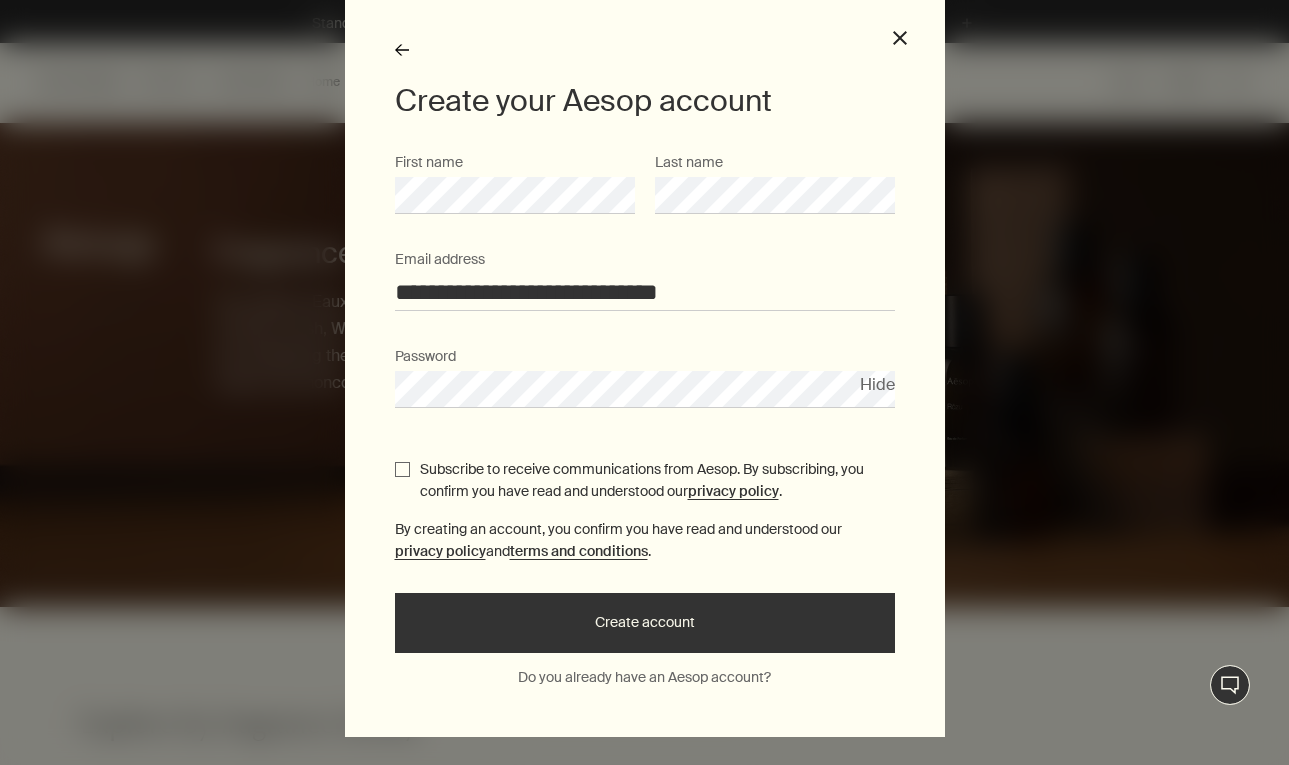 checkbox on "false" 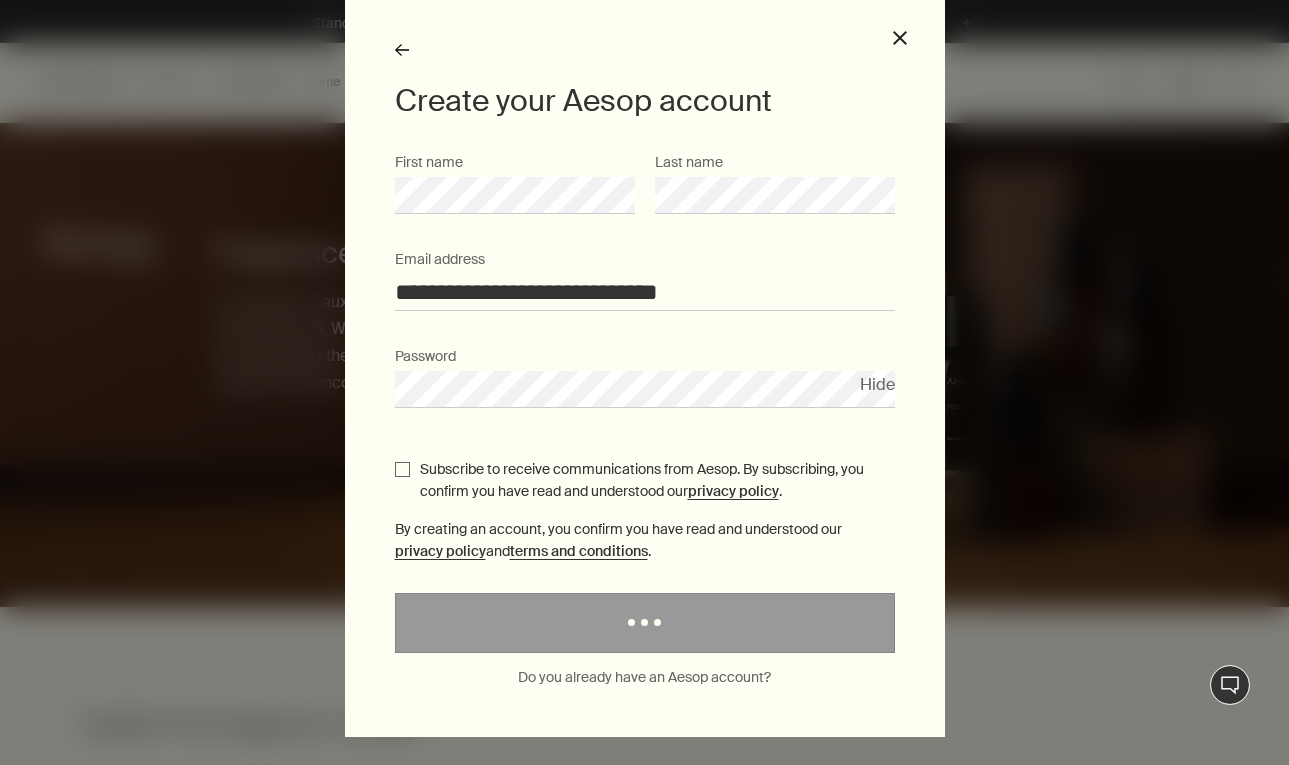 scroll, scrollTop: 0, scrollLeft: 0, axis: both 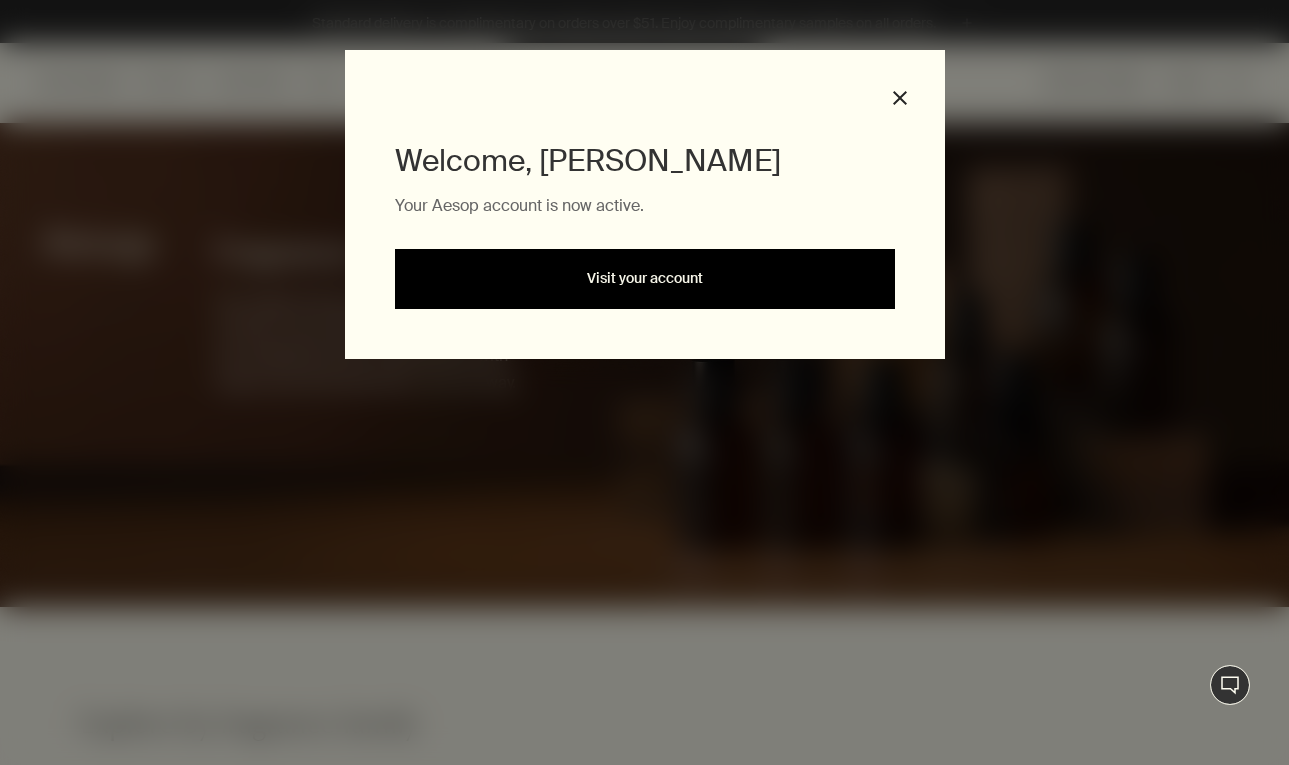 click on "Visit your account" at bounding box center (645, 279) 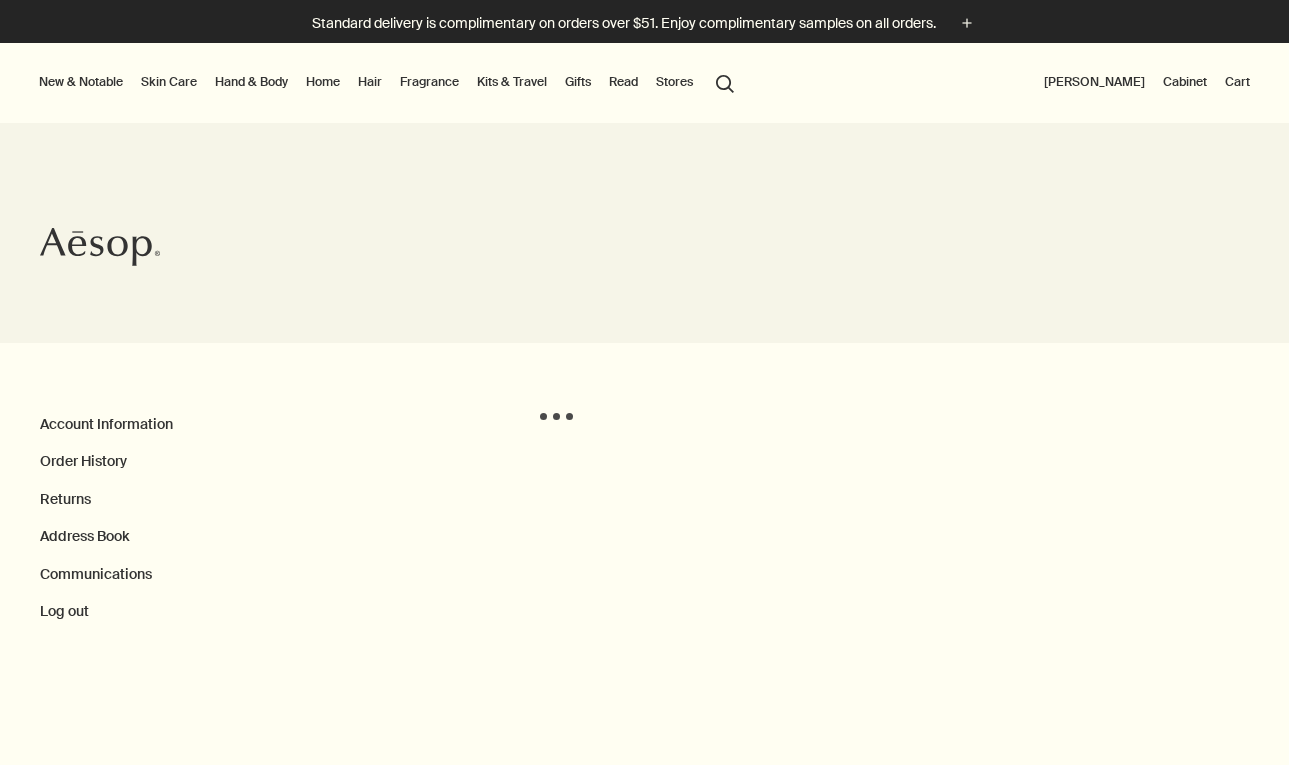 scroll, scrollTop: 0, scrollLeft: 0, axis: both 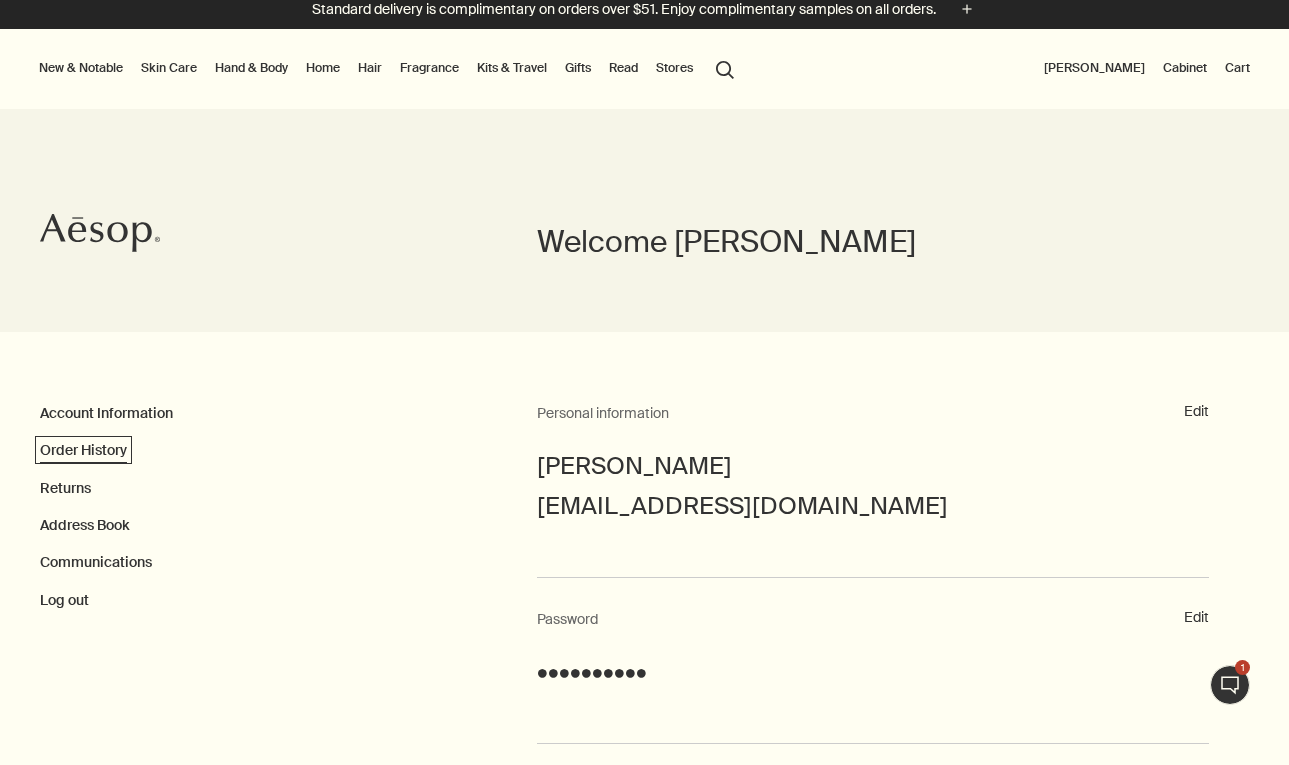 click on "Order History" at bounding box center [83, 450] 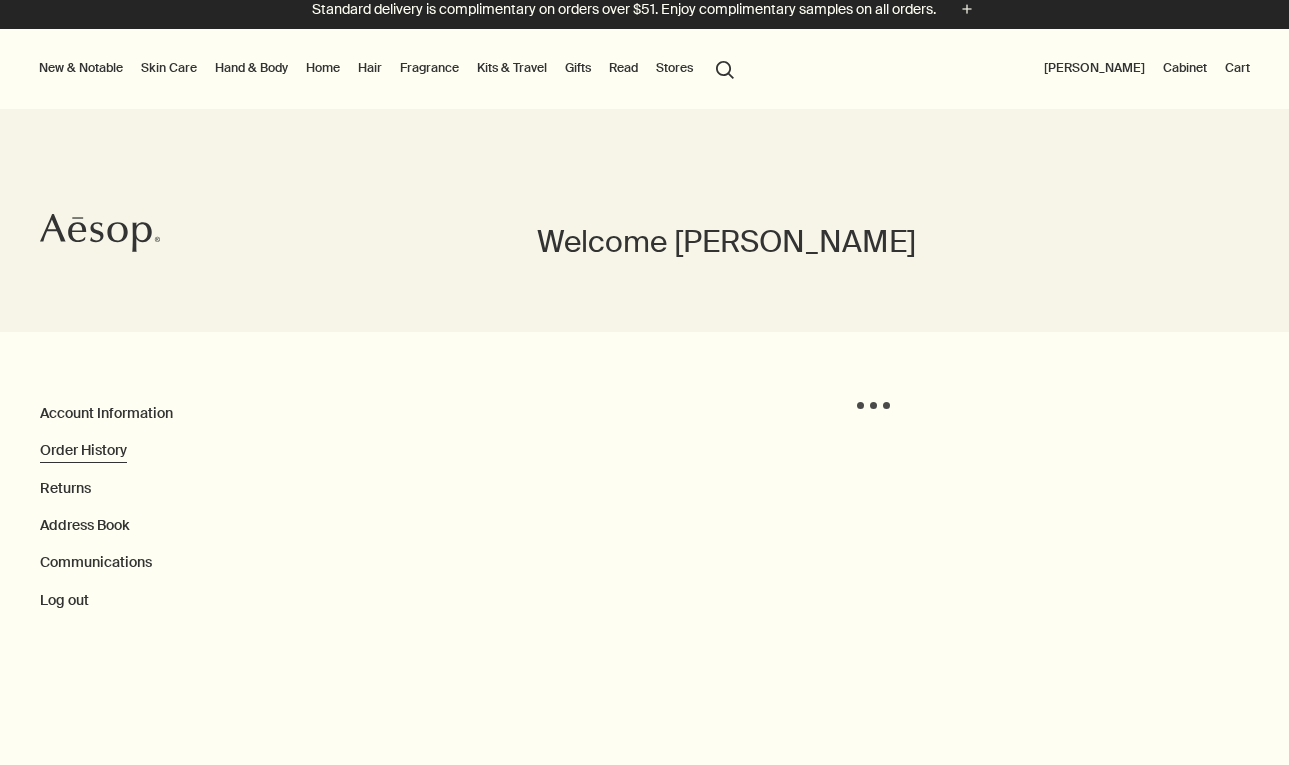 scroll, scrollTop: 0, scrollLeft: 0, axis: both 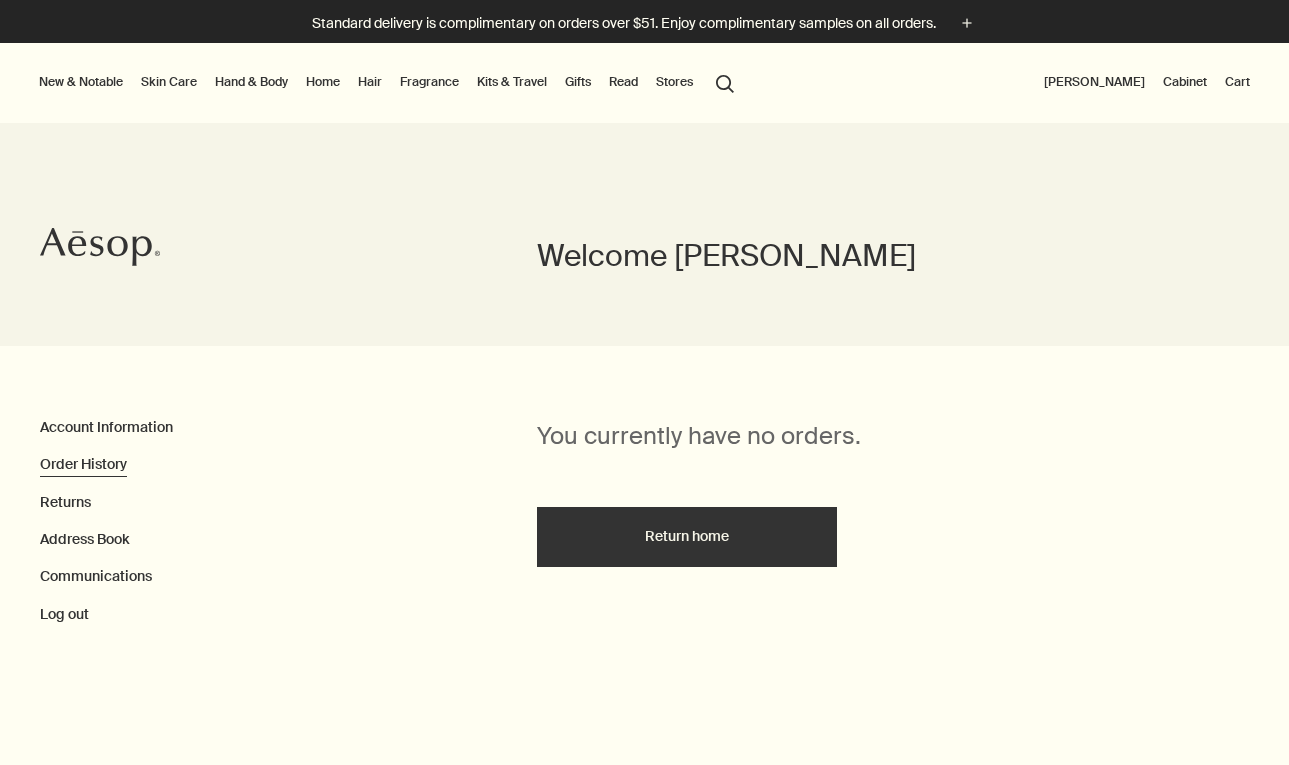 click on "Hand & Body" at bounding box center [251, 82] 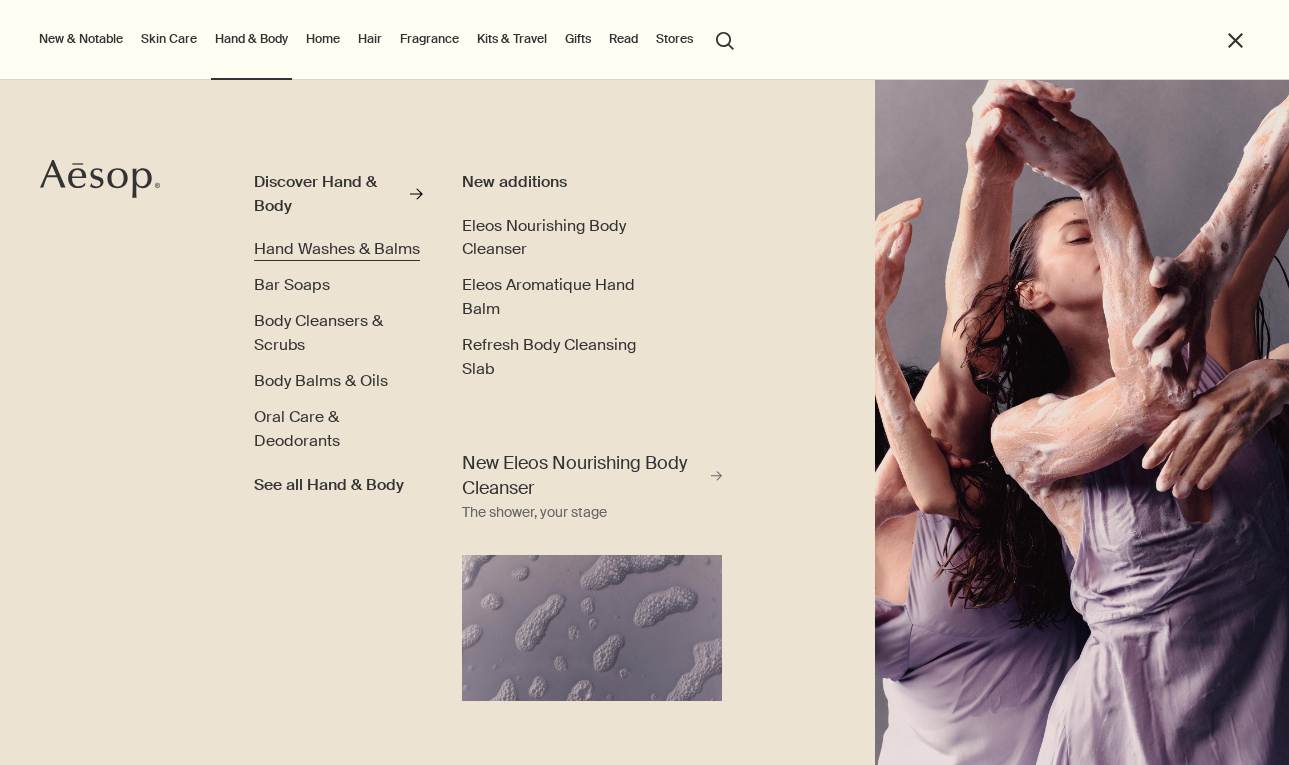 click on "Hand Washes & Balms" at bounding box center (337, 248) 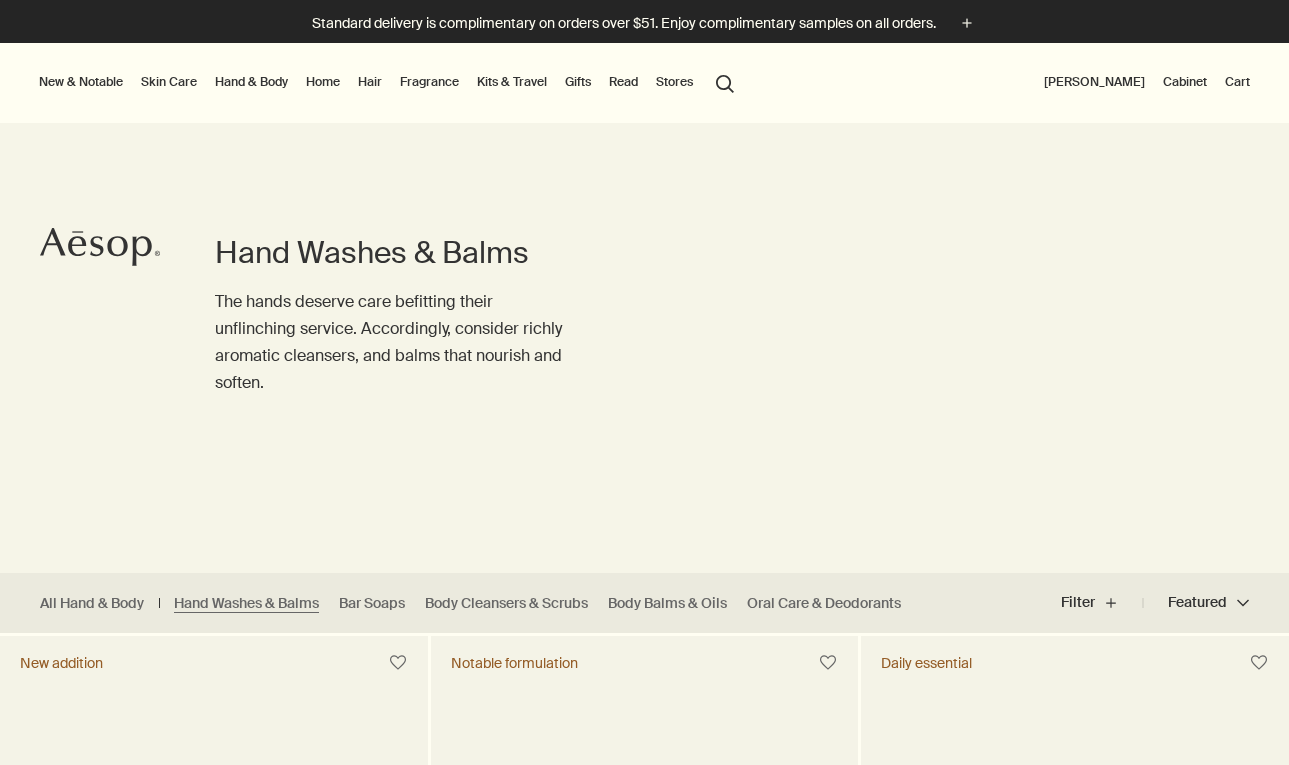 scroll, scrollTop: 0, scrollLeft: 0, axis: both 